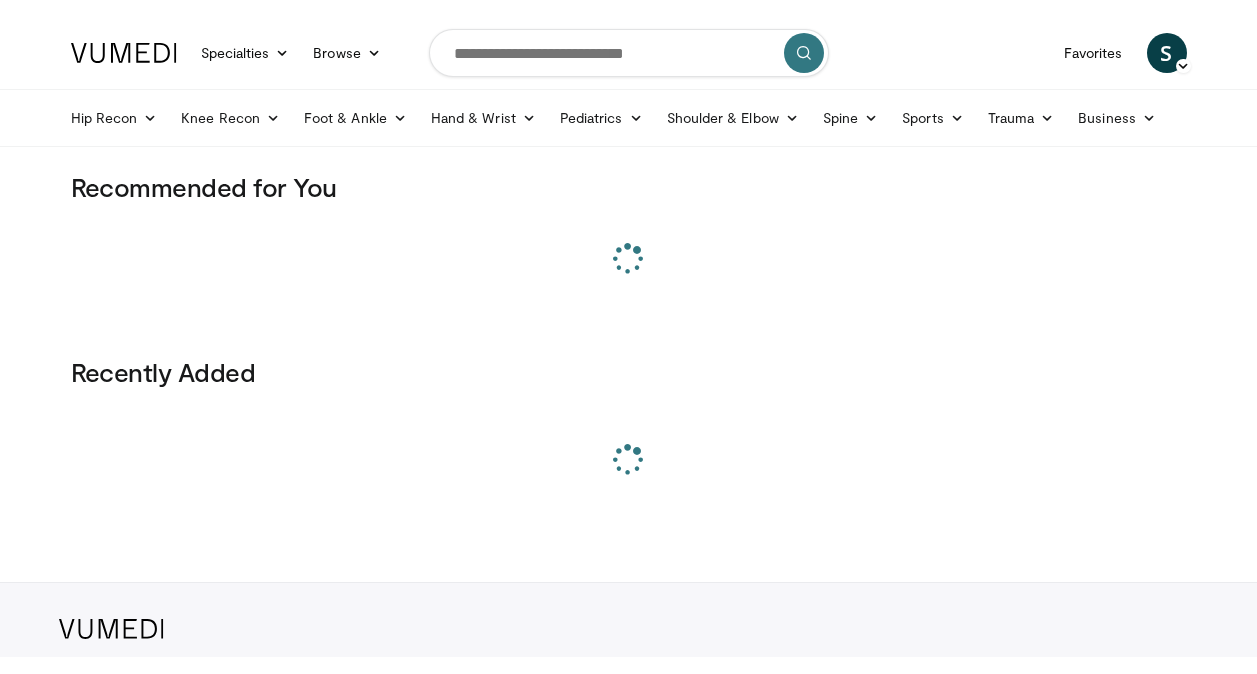 scroll, scrollTop: 0, scrollLeft: 0, axis: both 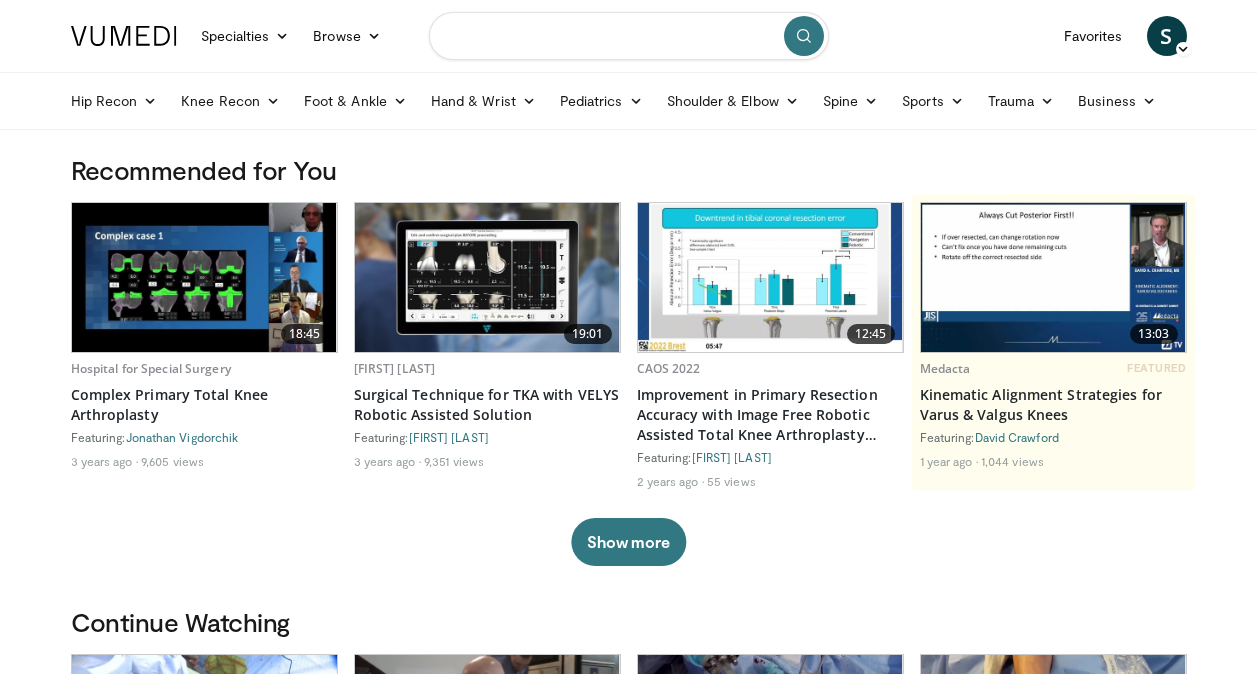click at bounding box center (629, 36) 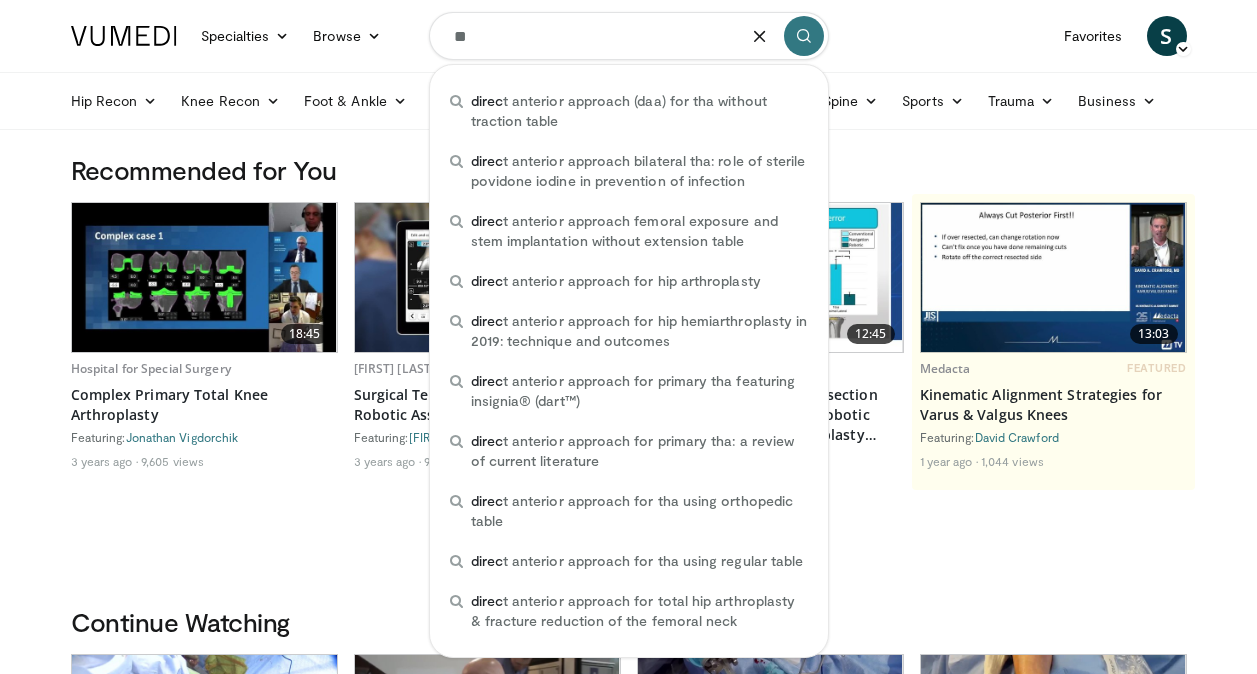 type on "*" 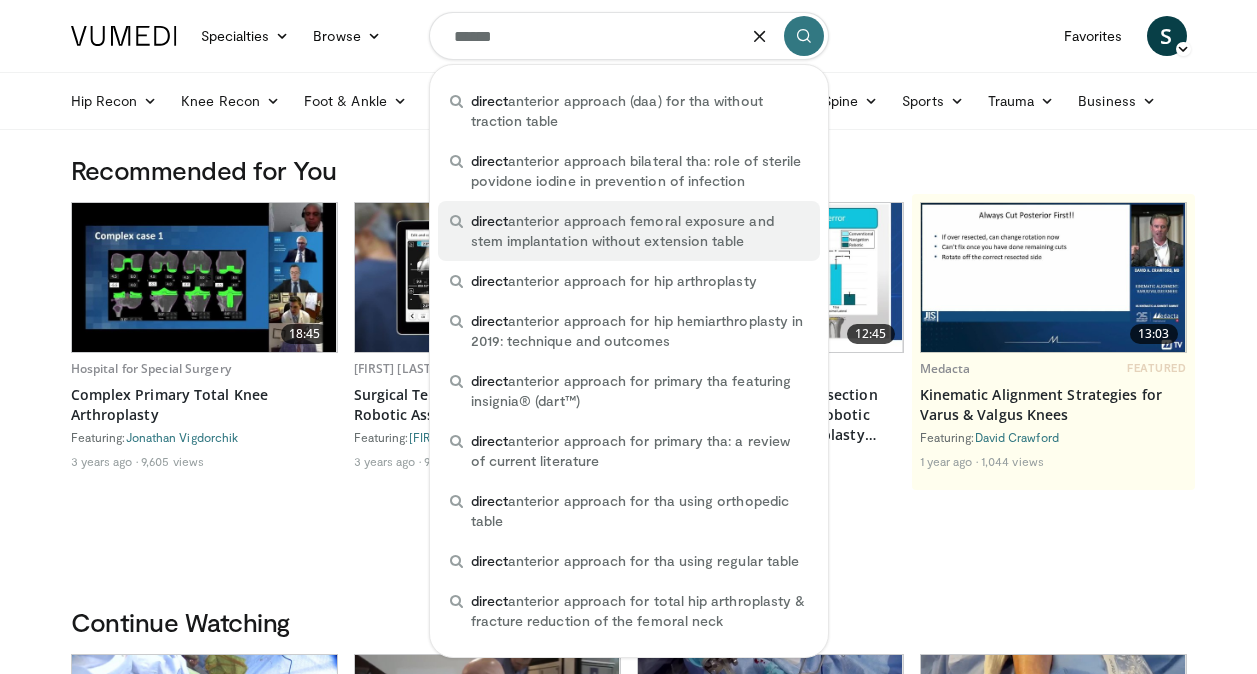 type on "**********" 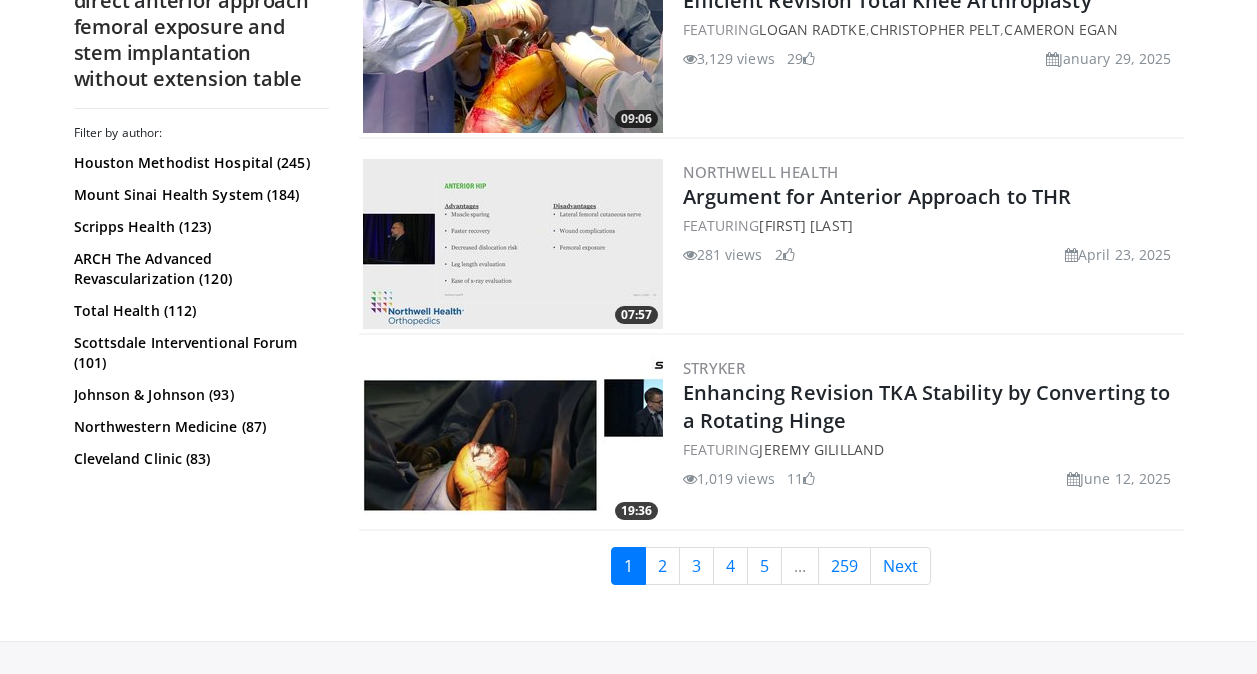 scroll, scrollTop: 4801, scrollLeft: 0, axis: vertical 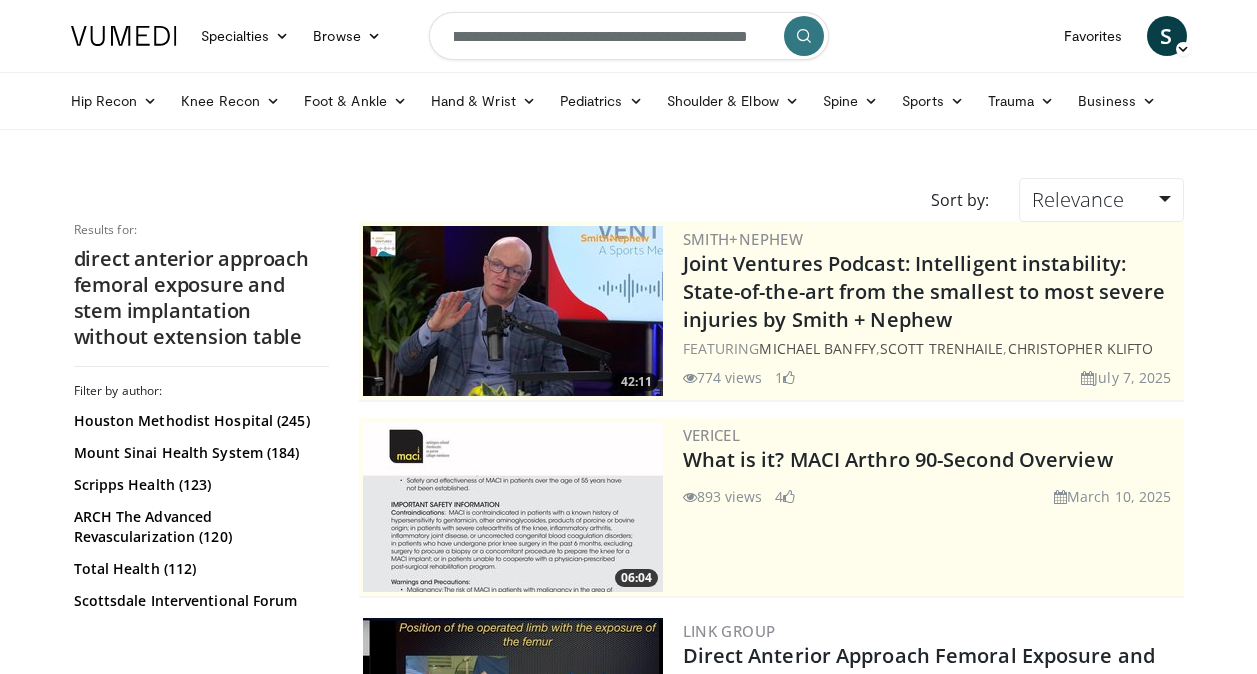 drag, startPoint x: 630, startPoint y: 37, endPoint x: 946, endPoint y: 45, distance: 316.10126 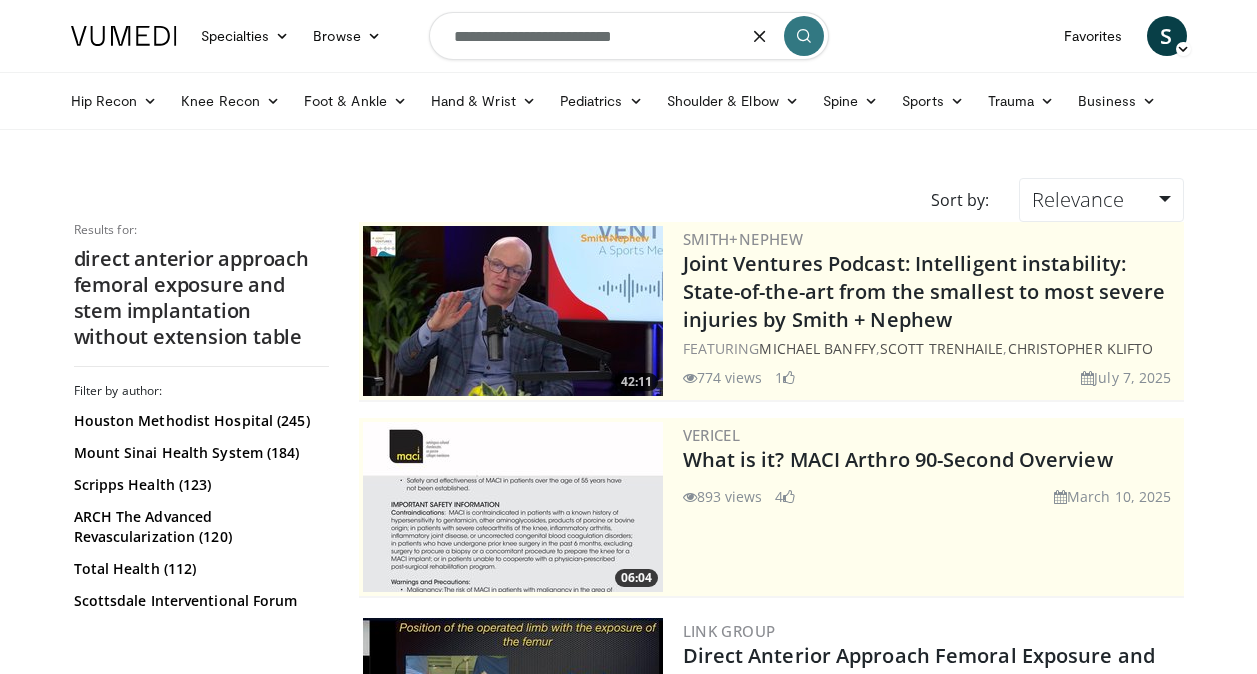 scroll, scrollTop: 0, scrollLeft: 0, axis: both 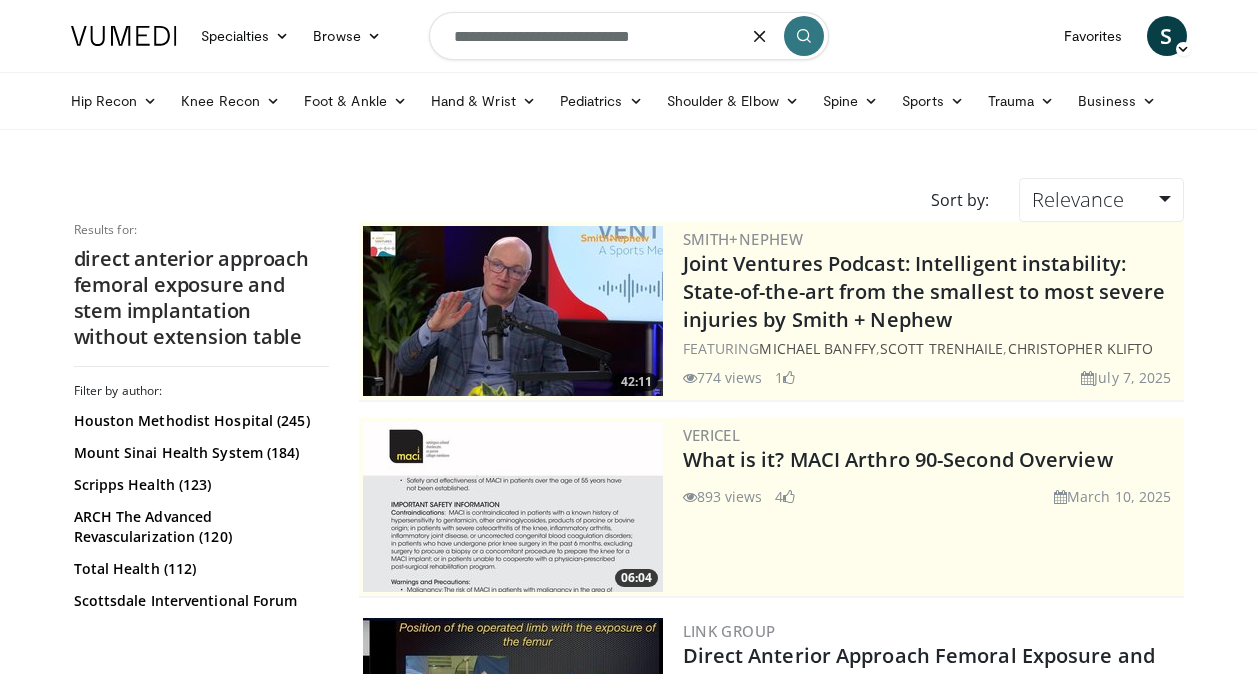 type on "**********" 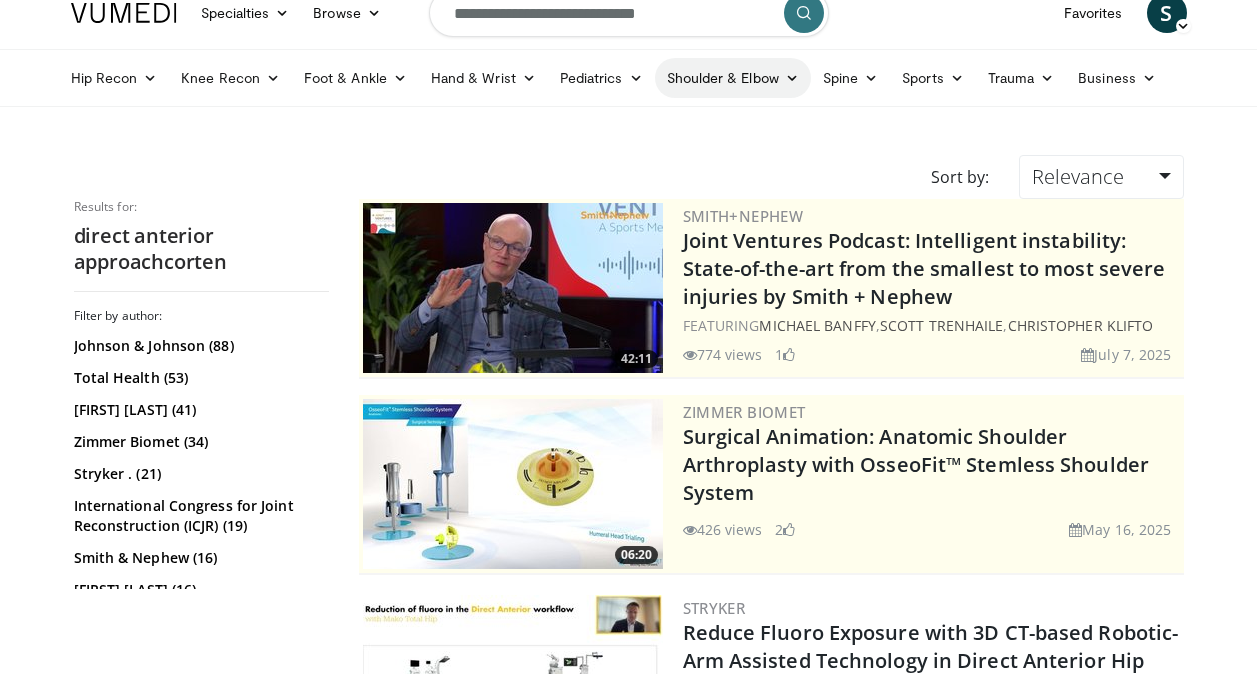 scroll, scrollTop: 0, scrollLeft: 0, axis: both 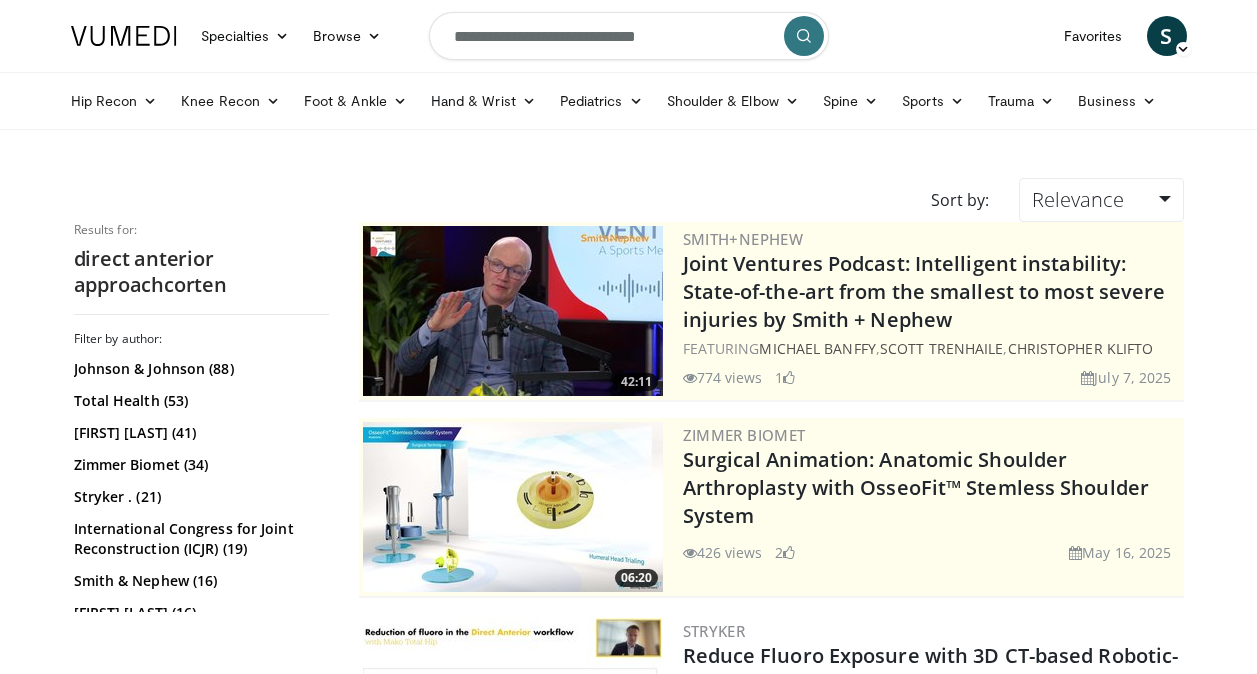 click on "**********" at bounding box center [629, 36] 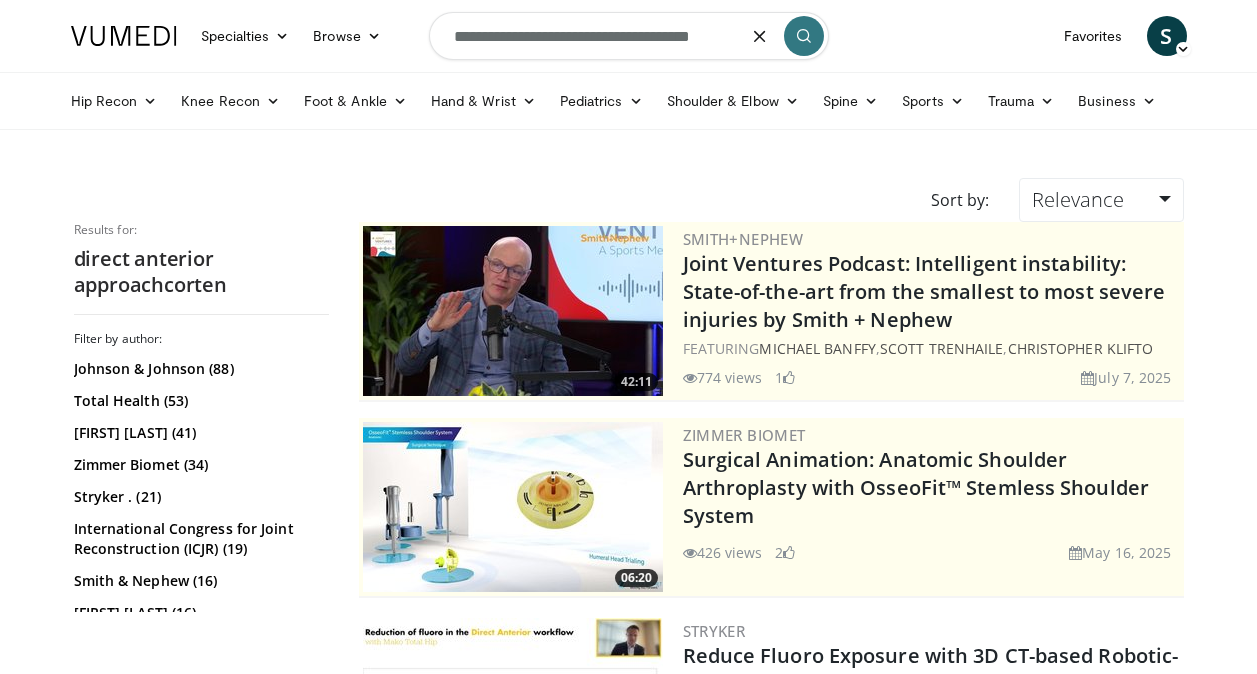 type on "**********" 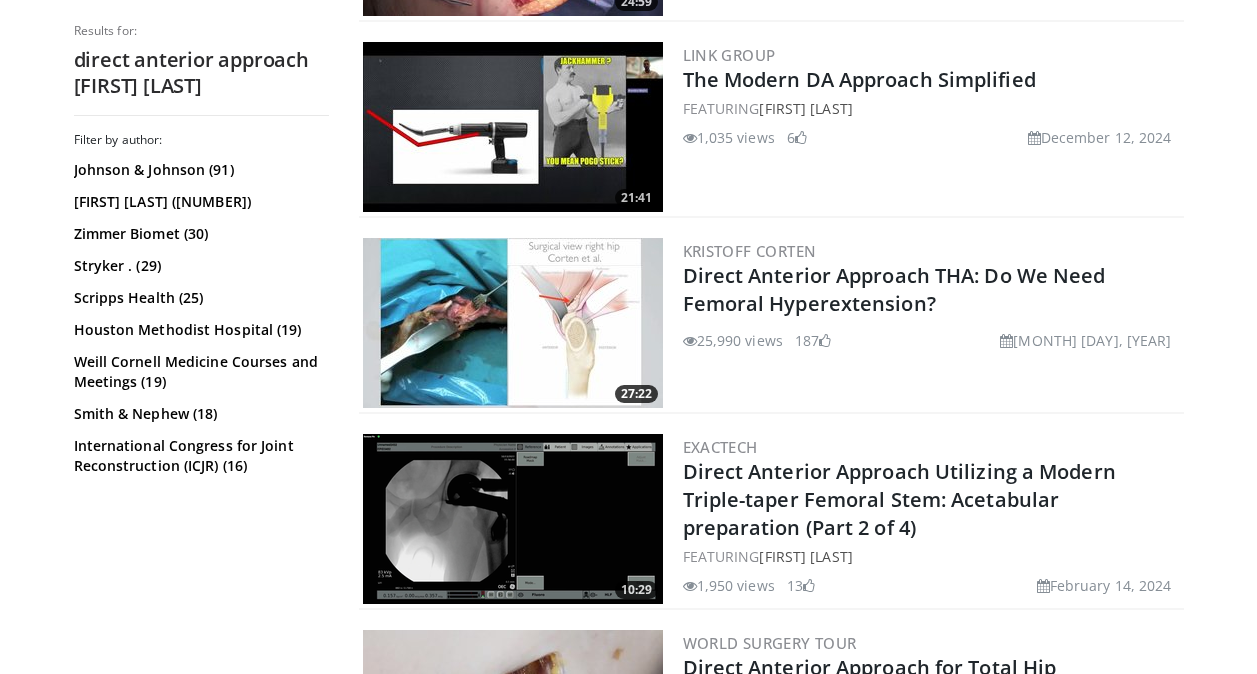 scroll, scrollTop: 800, scrollLeft: 0, axis: vertical 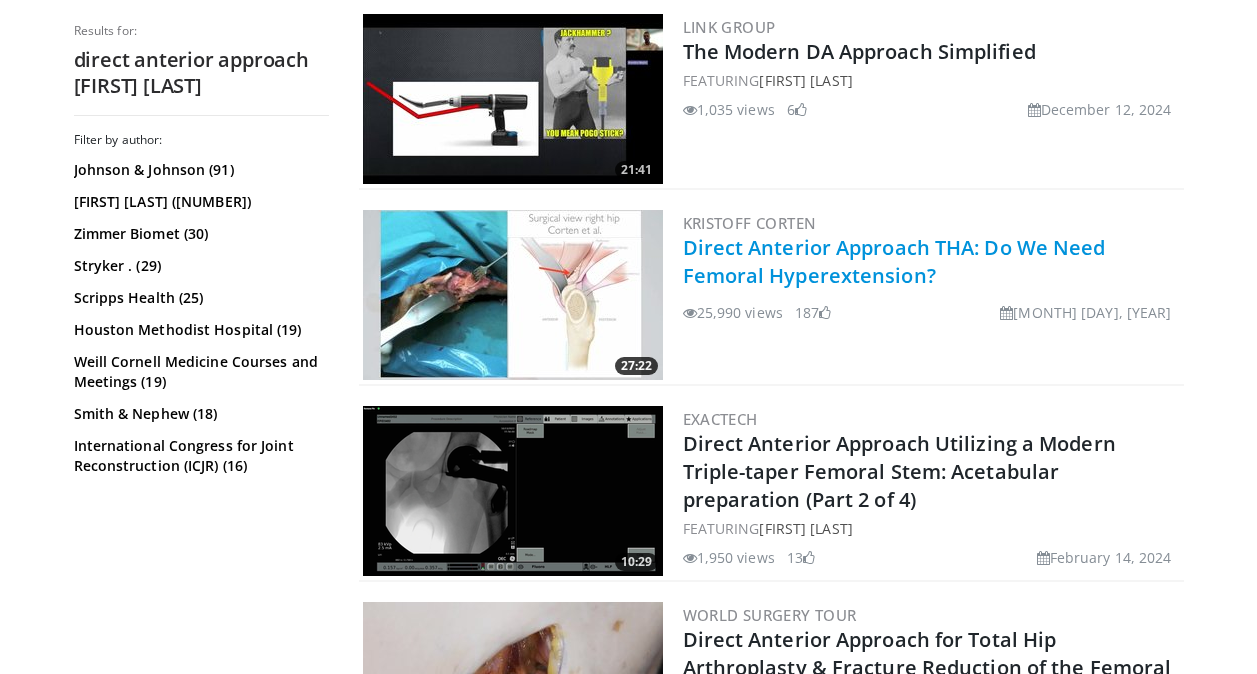 click on "Direct Anterior Approach THA: Do We Need Femoral Hyperextension?" at bounding box center (894, 261) 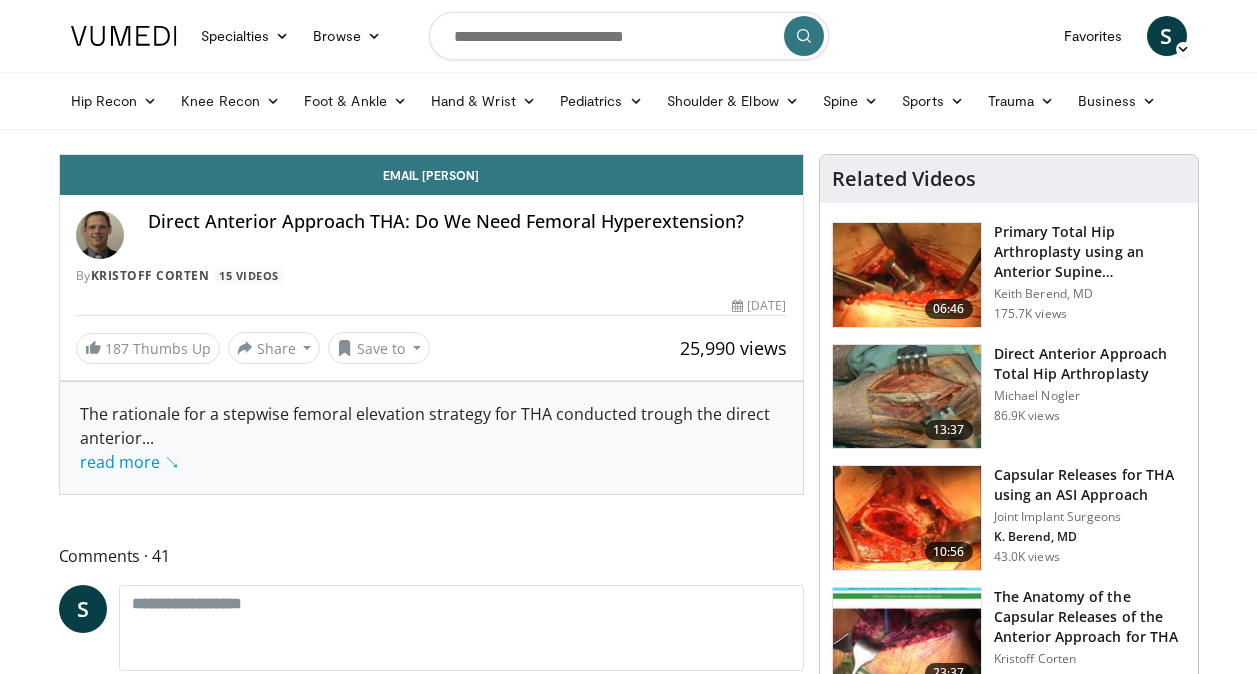 scroll, scrollTop: 0, scrollLeft: 0, axis: both 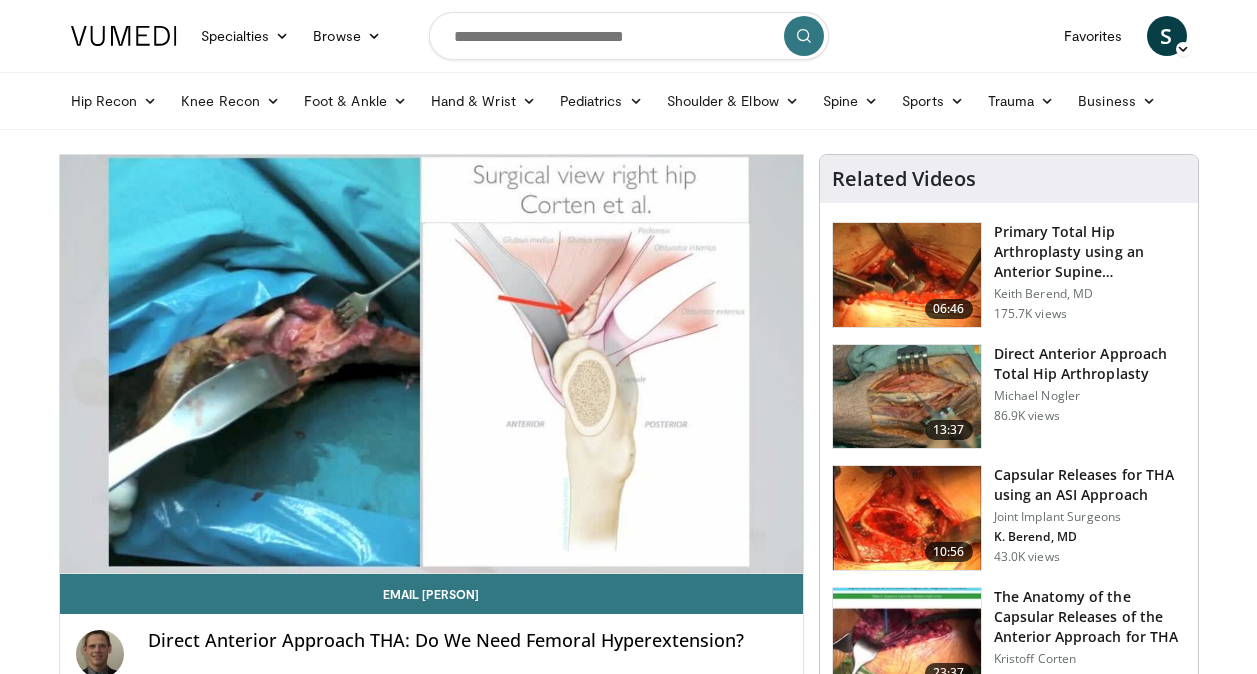 click on "Specialties
Adult & Family Medicine
Allergy, Asthma, Immunology
Anesthesiology
Cardiology
Dental
Dermatology
Endocrinology
Gastroenterology & Hepatology
General Surgery
Hematology & Oncology
Infectious Disease
Nephrology
Neurology
Neurosurgery
Obstetrics & Gynecology
Ophthalmology
Oral Maxillofacial
Orthopaedics
Otolaryngology
Pediatrics
Plastic Surgery
Podiatry
Psychiatry
Pulmonology
Radiation Oncology
Radiology
Rheumatology
Urology" at bounding box center [628, 4288] 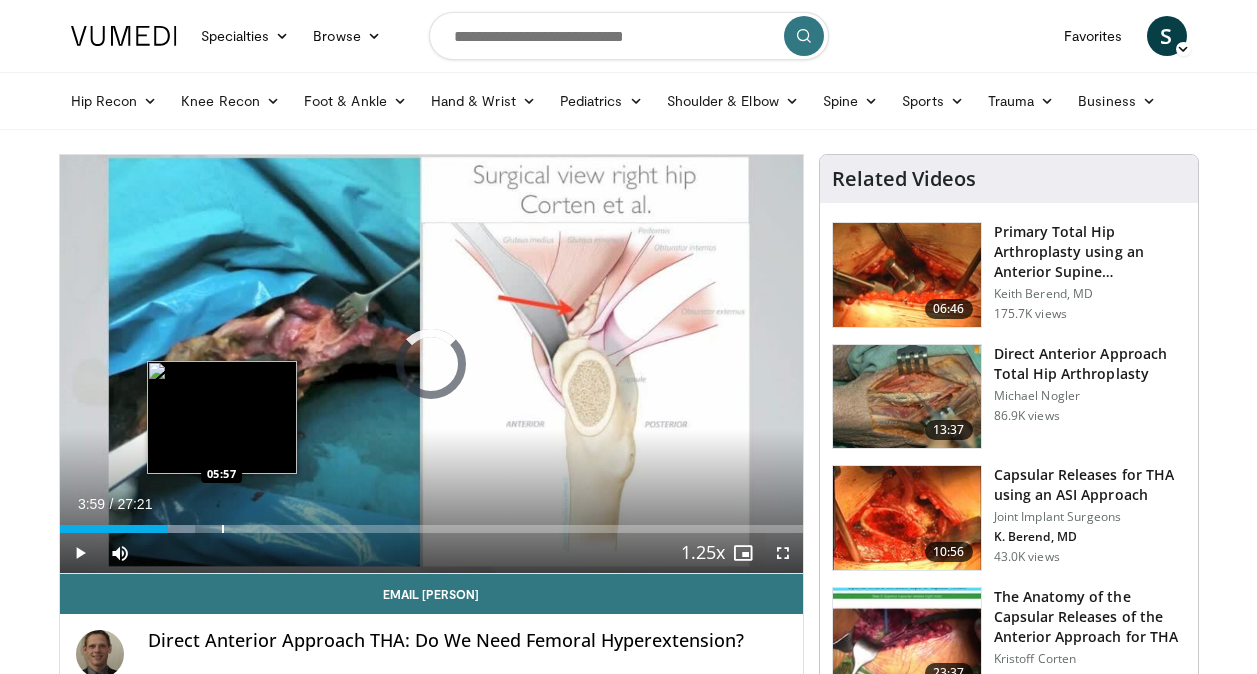 click at bounding box center [223, 529] 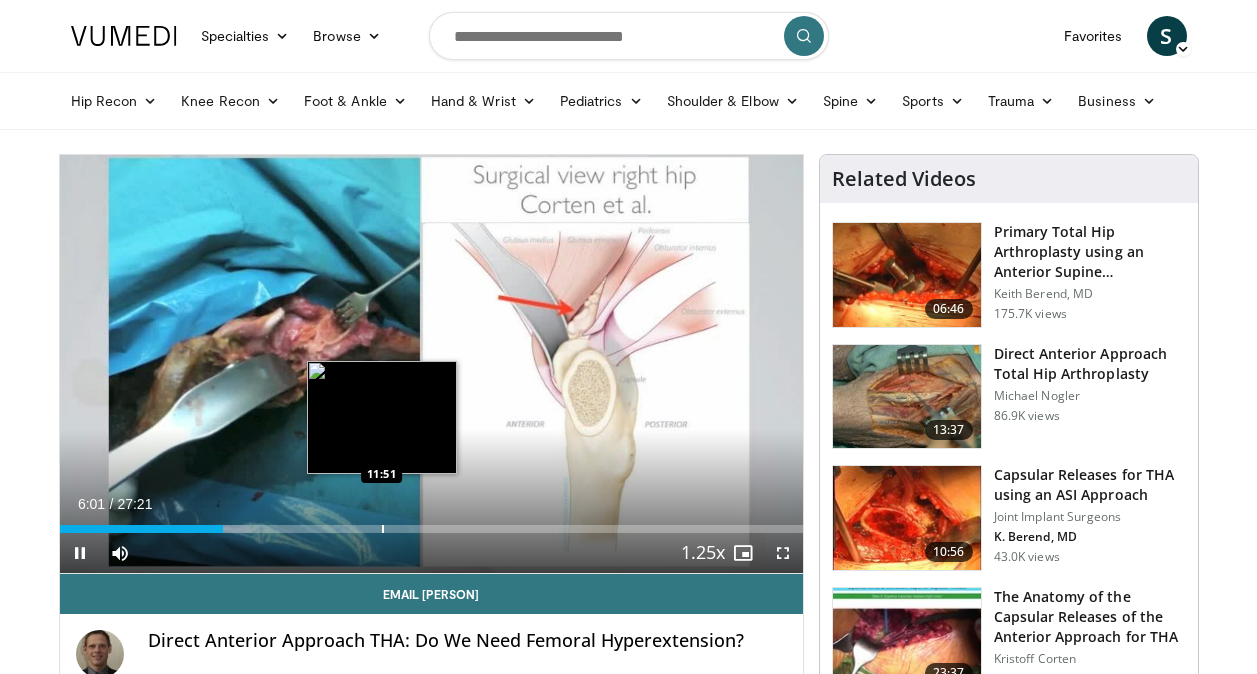 click on "Loaded :  25.58% 06:01 11:51" at bounding box center (431, 529) 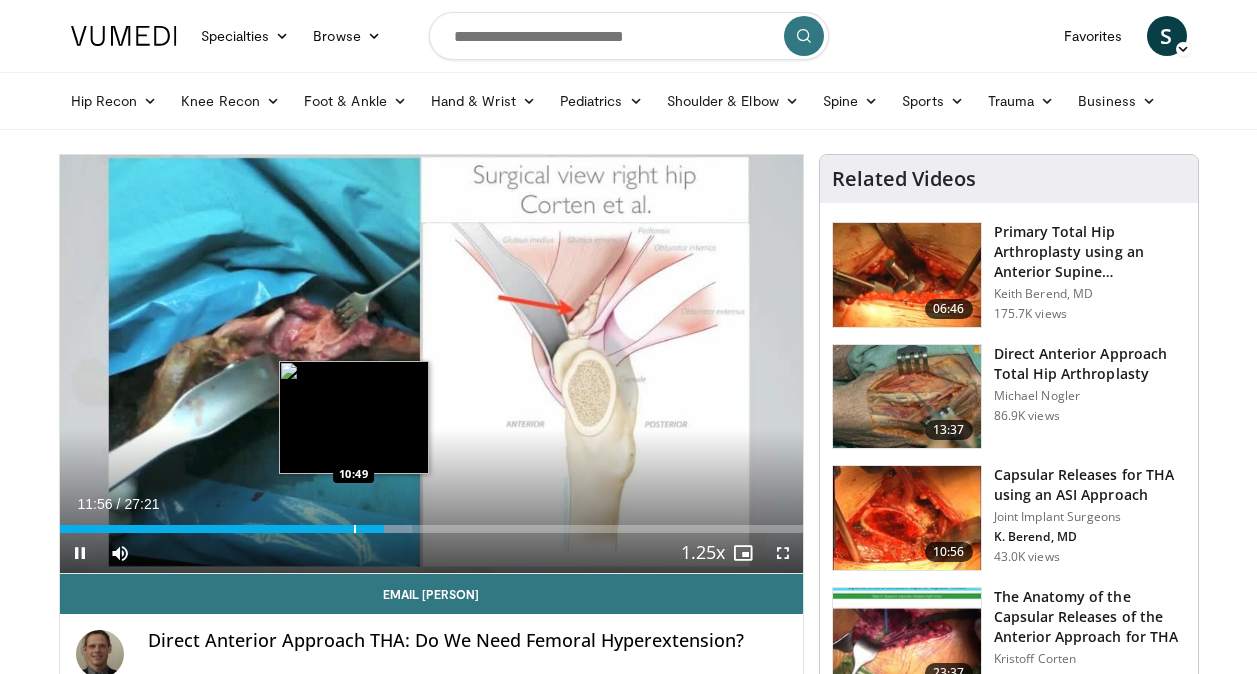 click on "Loaded :  47.42% 11:56 10:49" at bounding box center (431, 523) 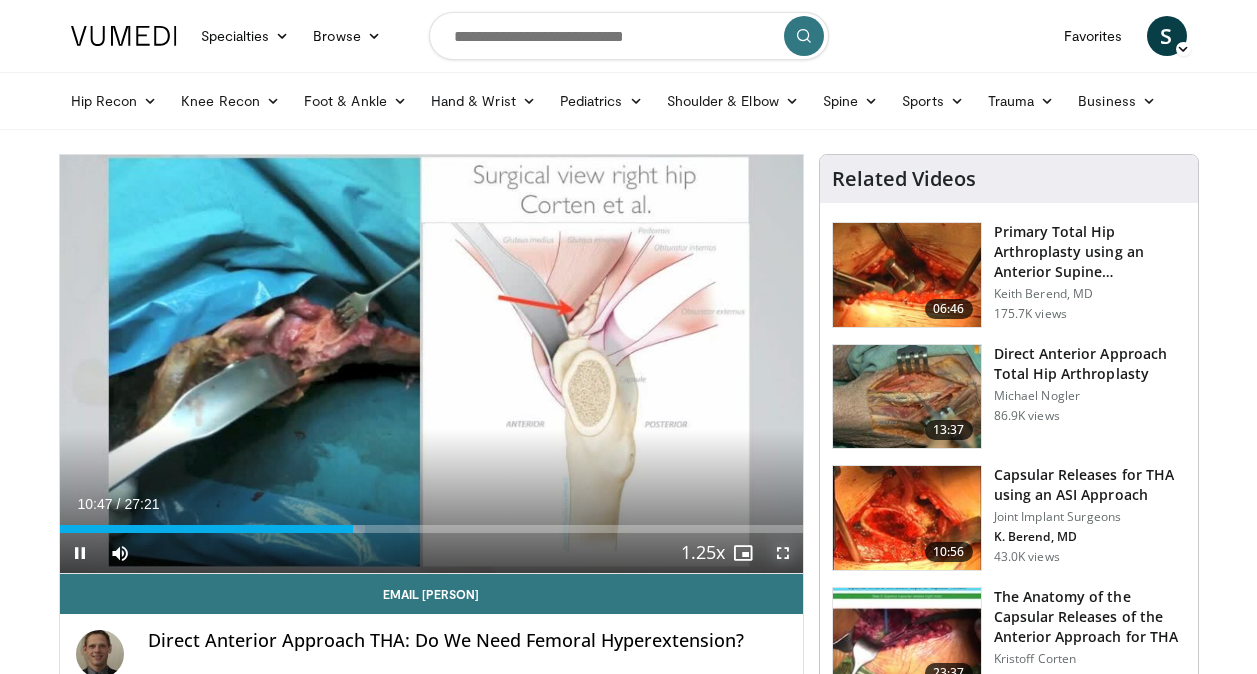 click at bounding box center [783, 553] 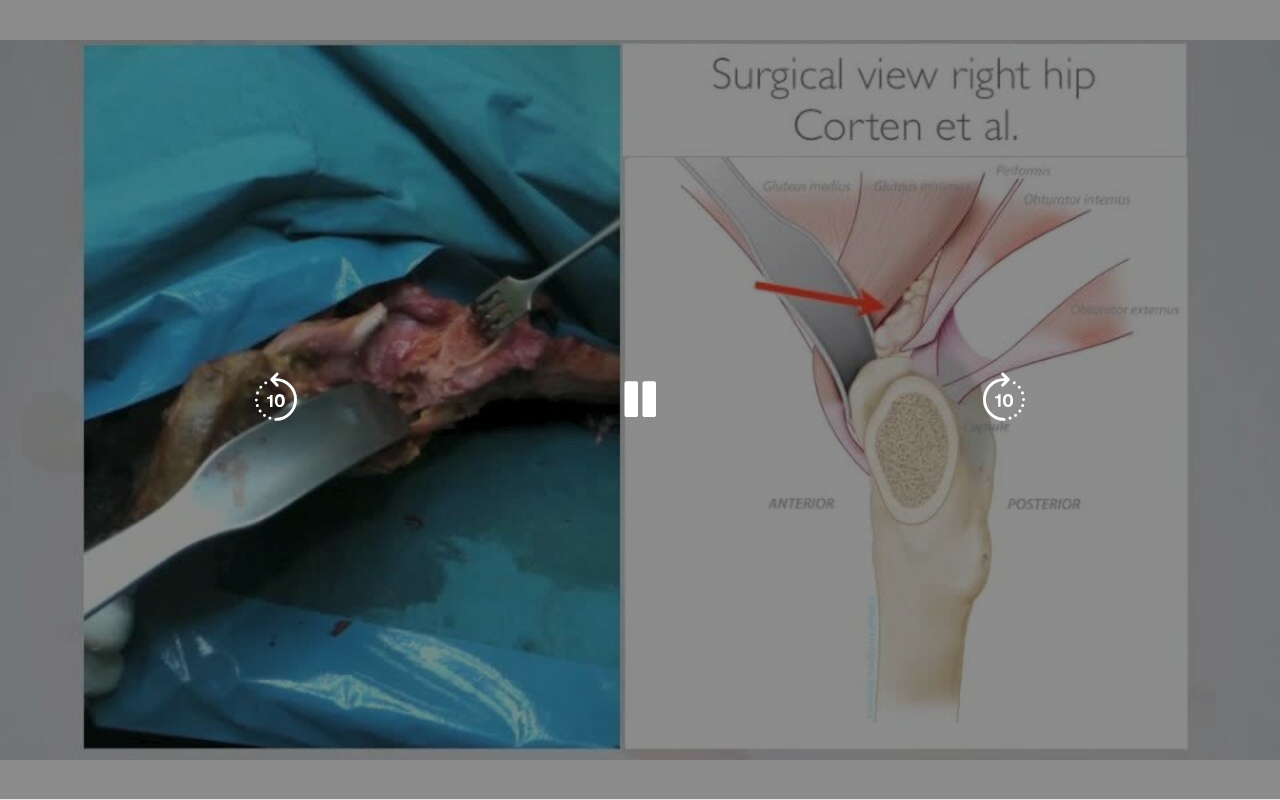 drag, startPoint x: 248, startPoint y: 464, endPoint x: 393, endPoint y: 428, distance: 149.40215 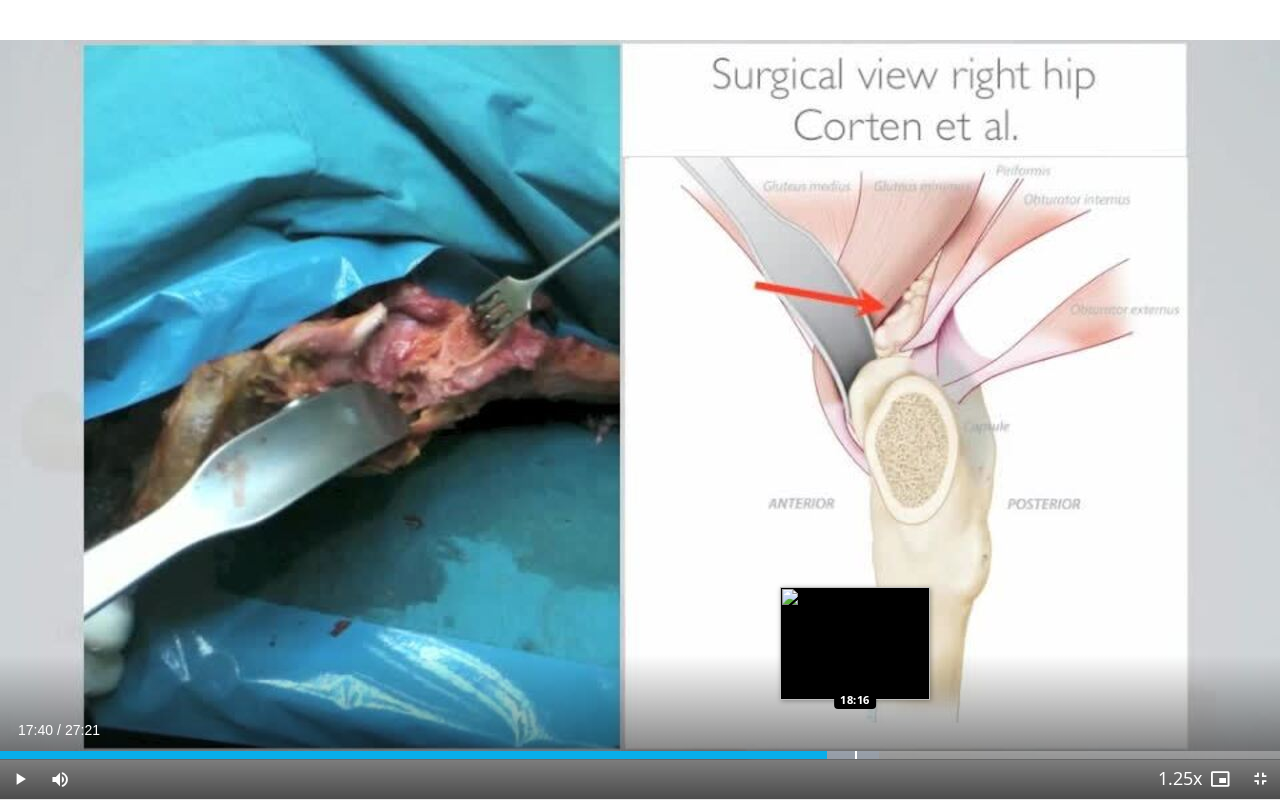 click on "Loaded :  68.64% 17:40 18:16" at bounding box center (640, 749) 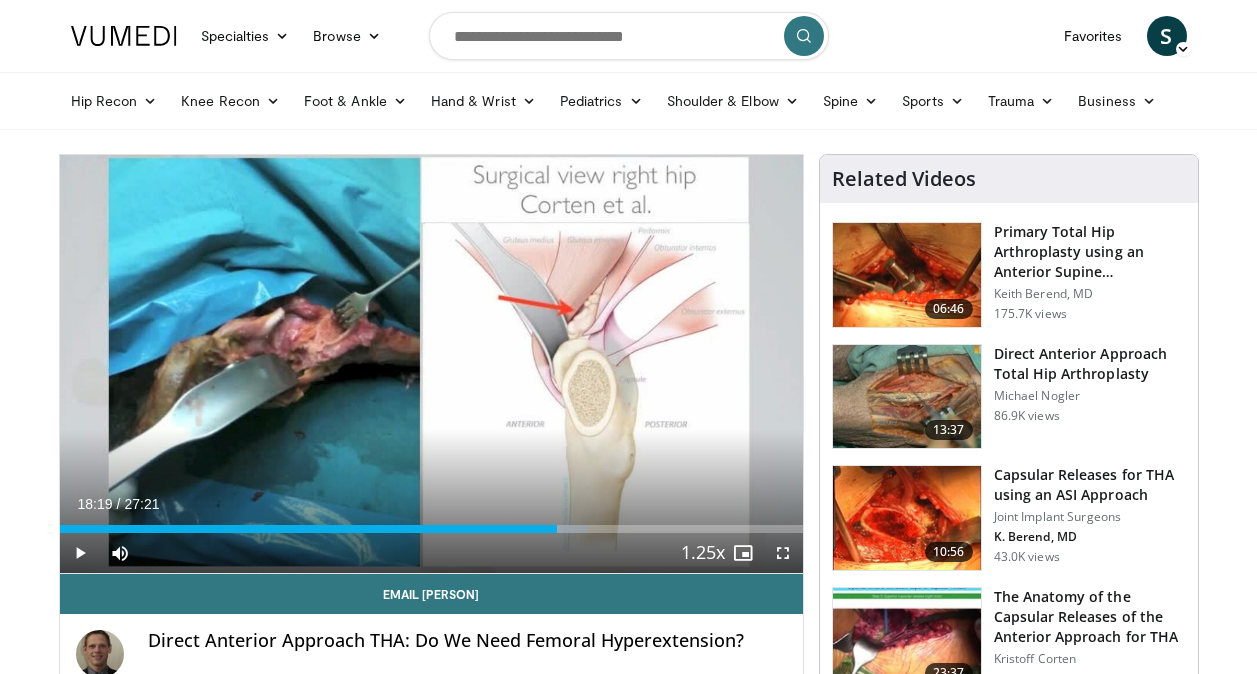 click on "Direct Anterior Approach Total Hip Arthroplasty" at bounding box center (1090, 364) 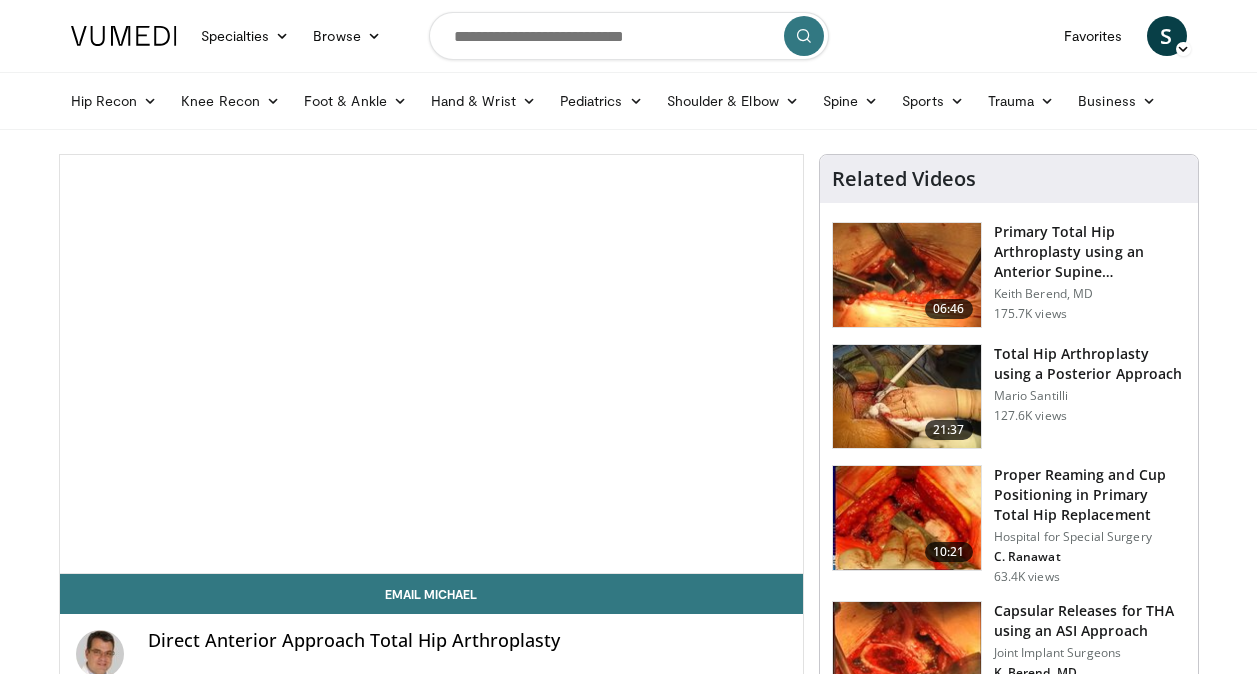scroll, scrollTop: 0, scrollLeft: 0, axis: both 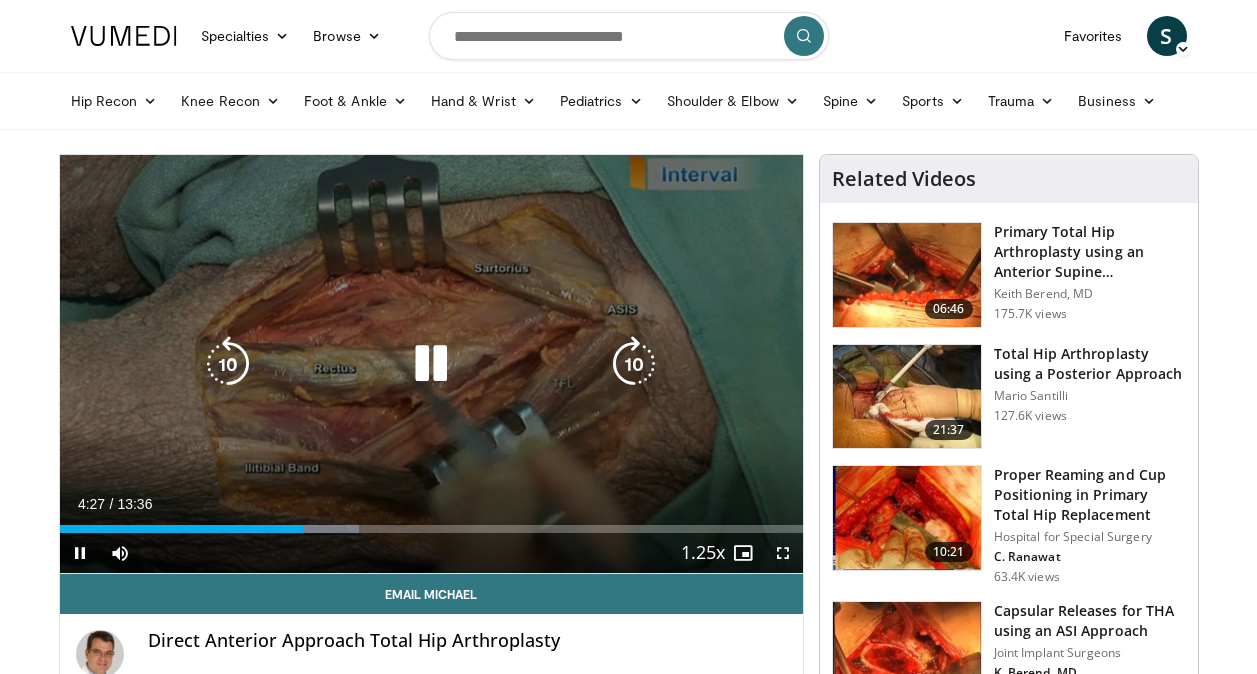 click at bounding box center (431, 364) 